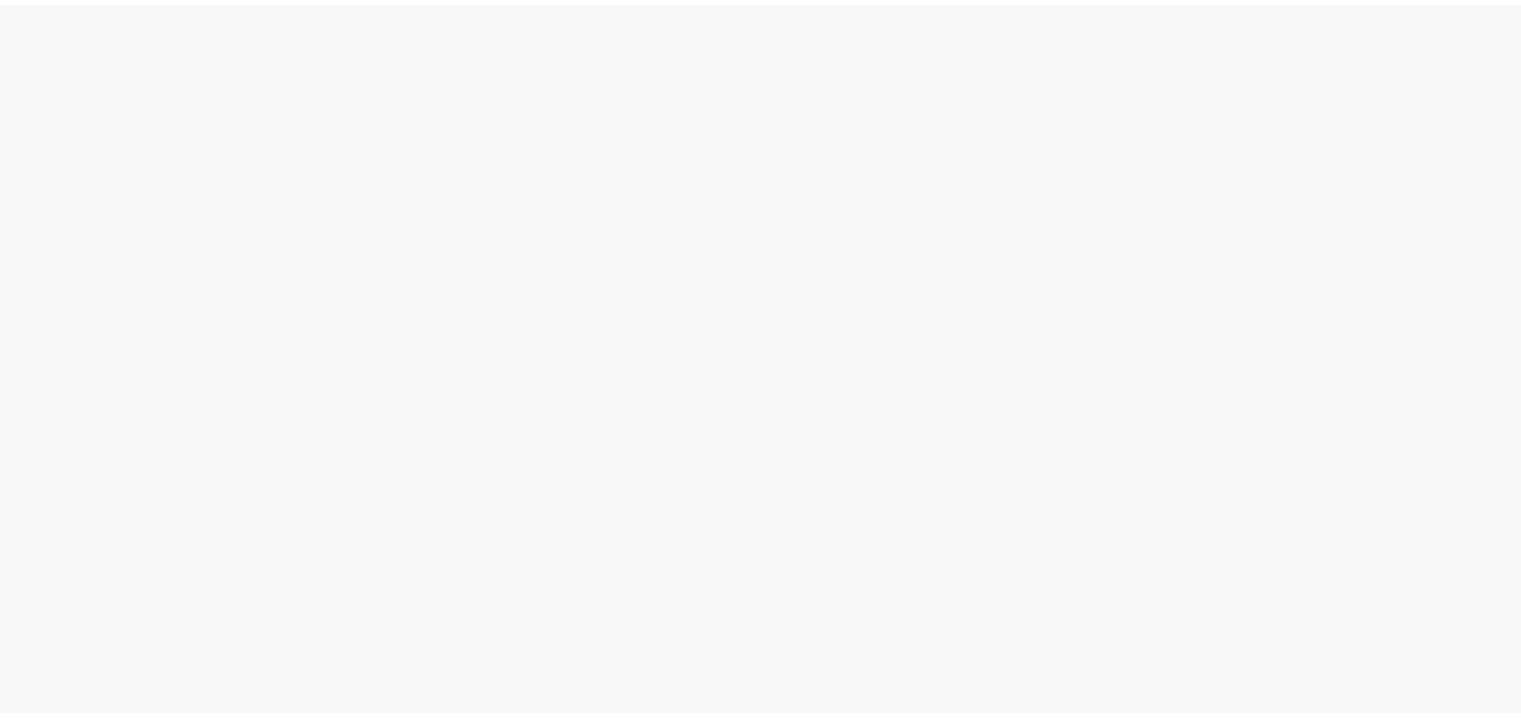 scroll, scrollTop: 0, scrollLeft: 0, axis: both 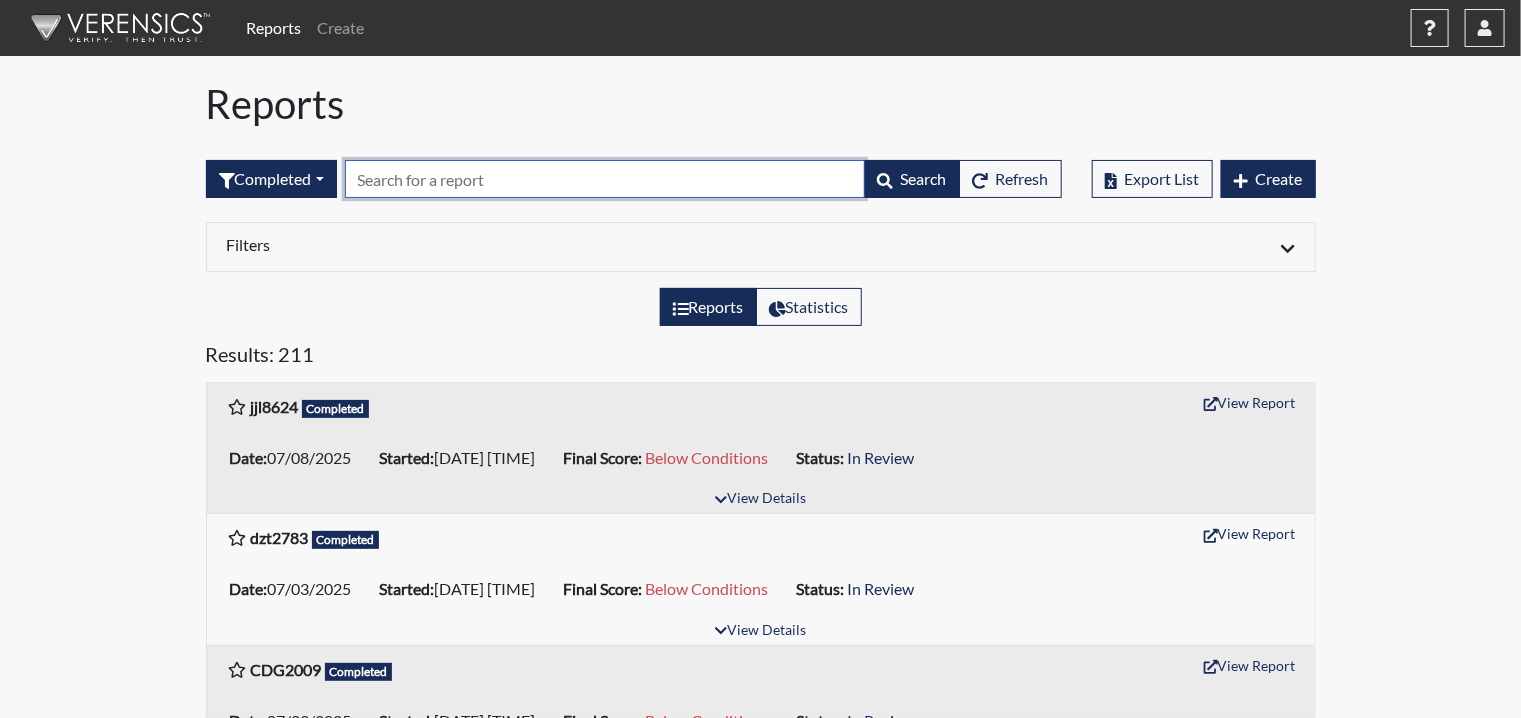 click at bounding box center [605, 179] 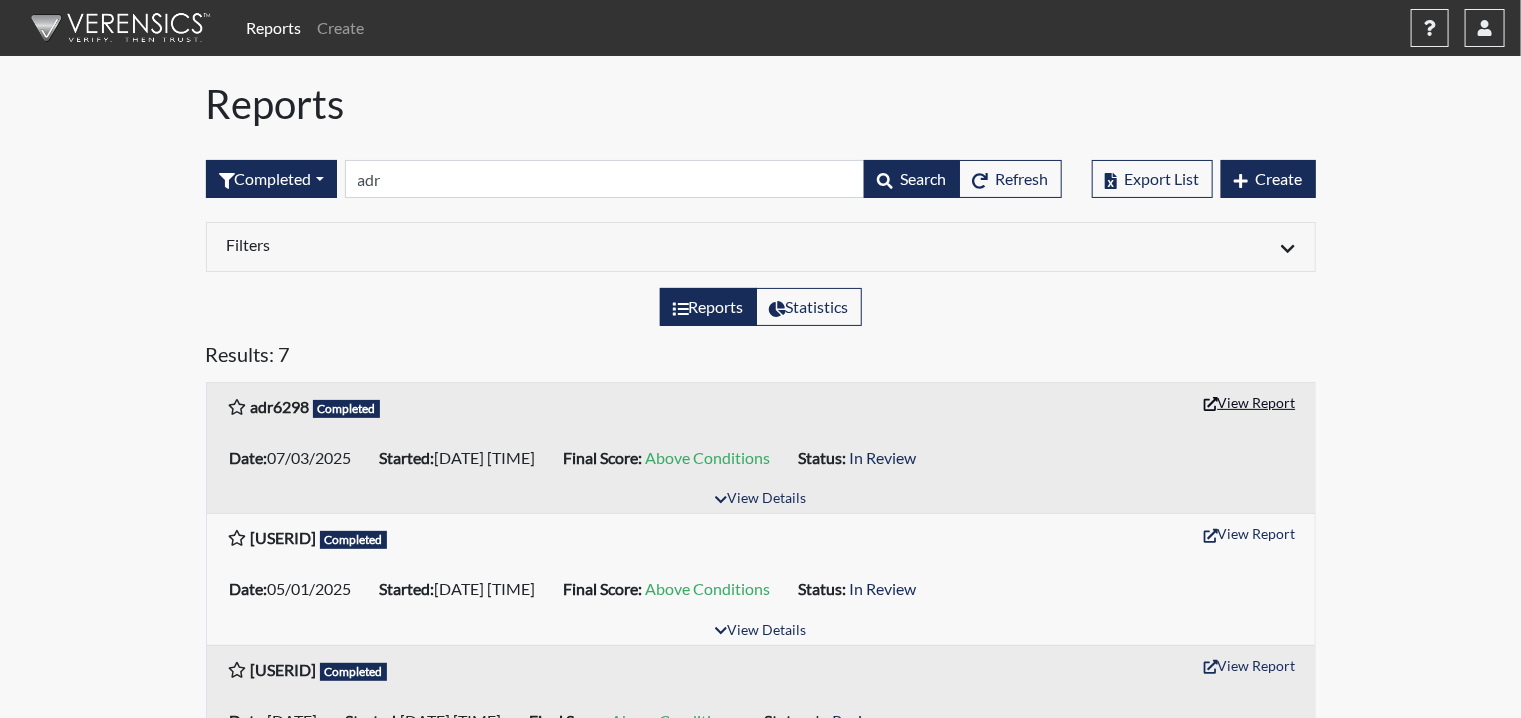 click on "View Report" at bounding box center (1250, 402) 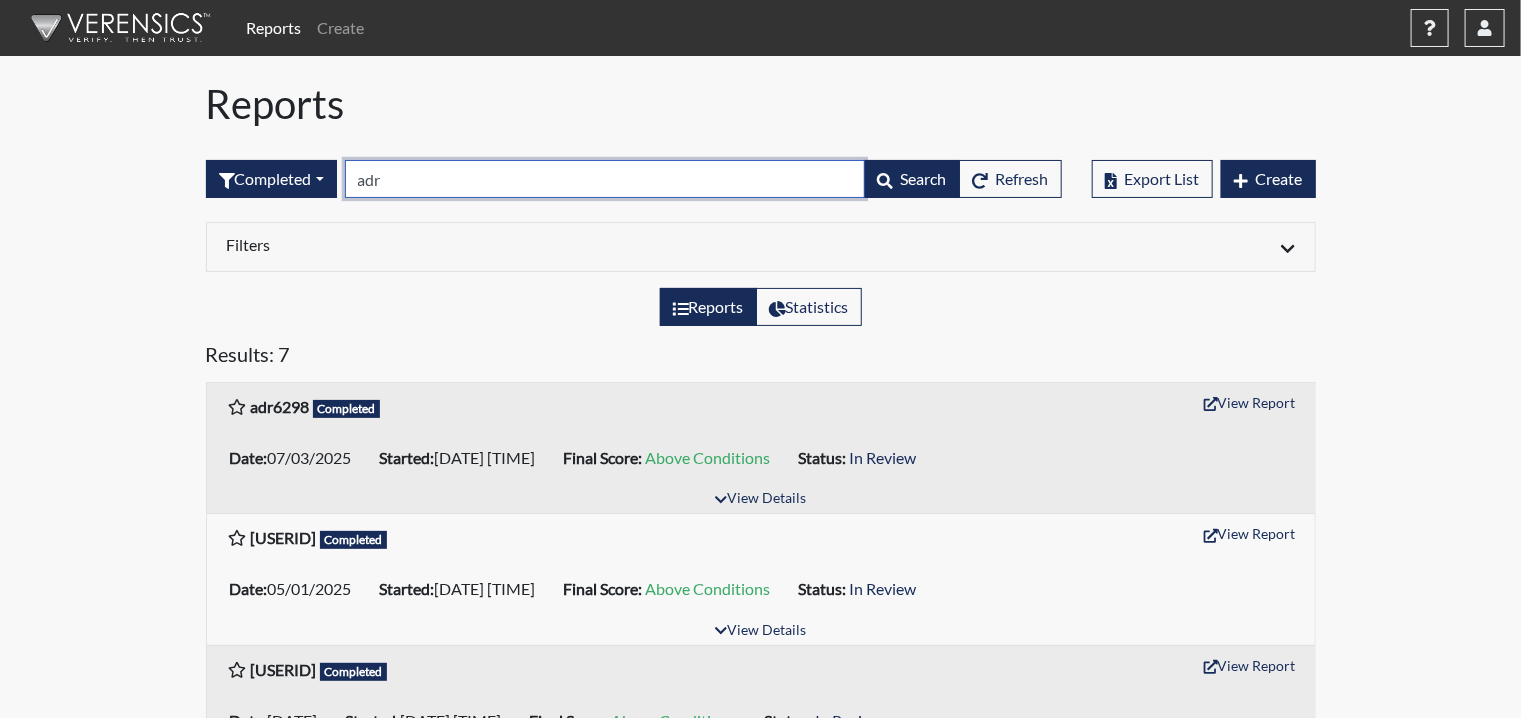 click on "adr" at bounding box center [605, 179] 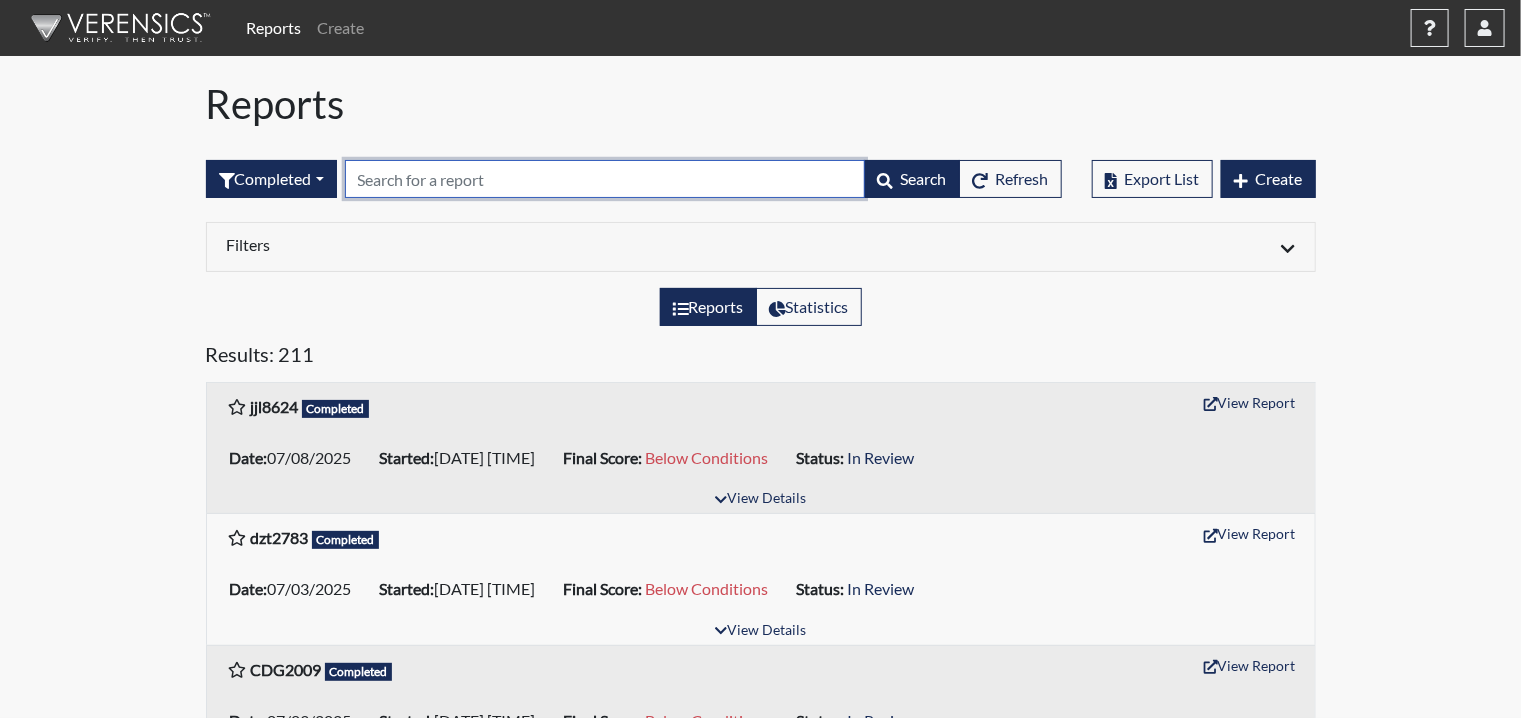 click at bounding box center [605, 179] 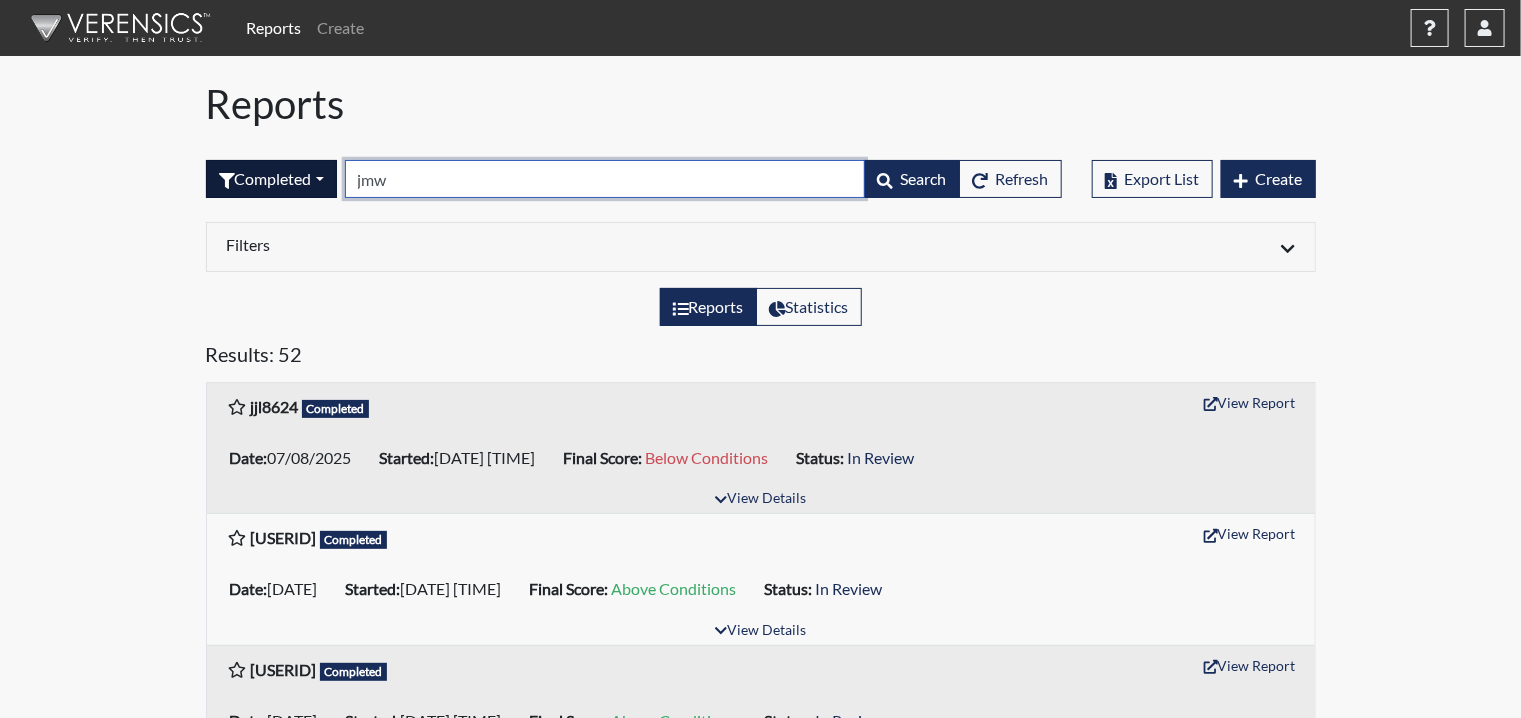 drag, startPoint x: 432, startPoint y: 178, endPoint x: 297, endPoint y: 187, distance: 135.29967 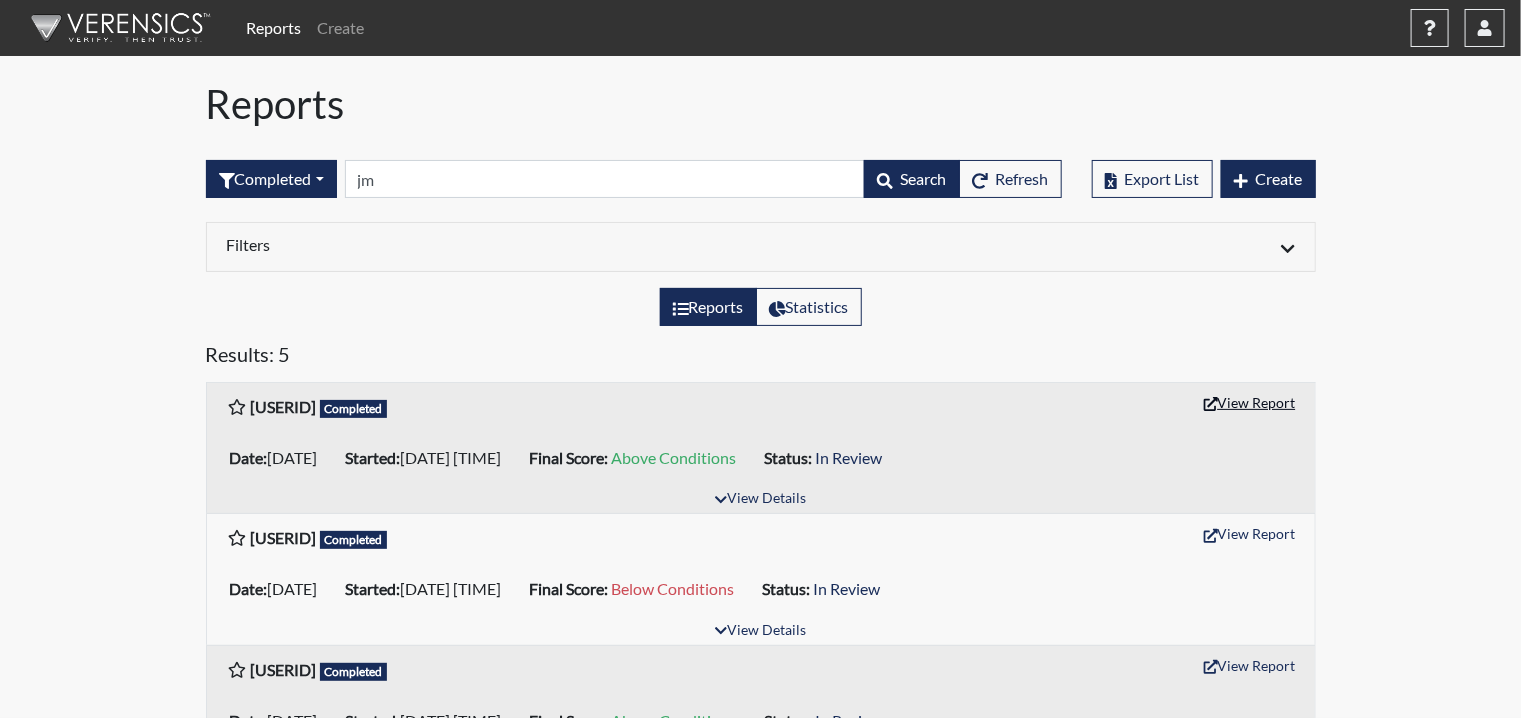 click on "View Report" at bounding box center (1250, 402) 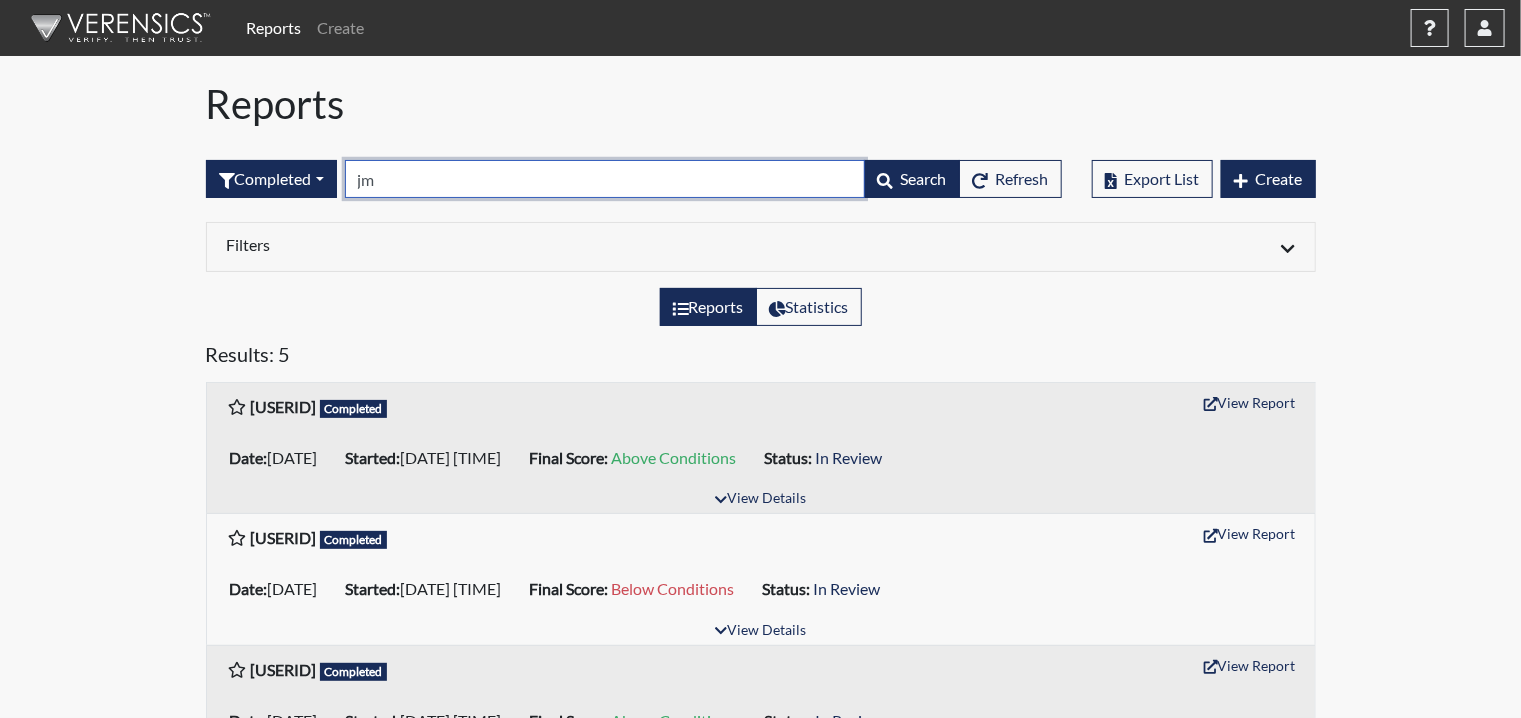 click on "jm" at bounding box center (605, 179) 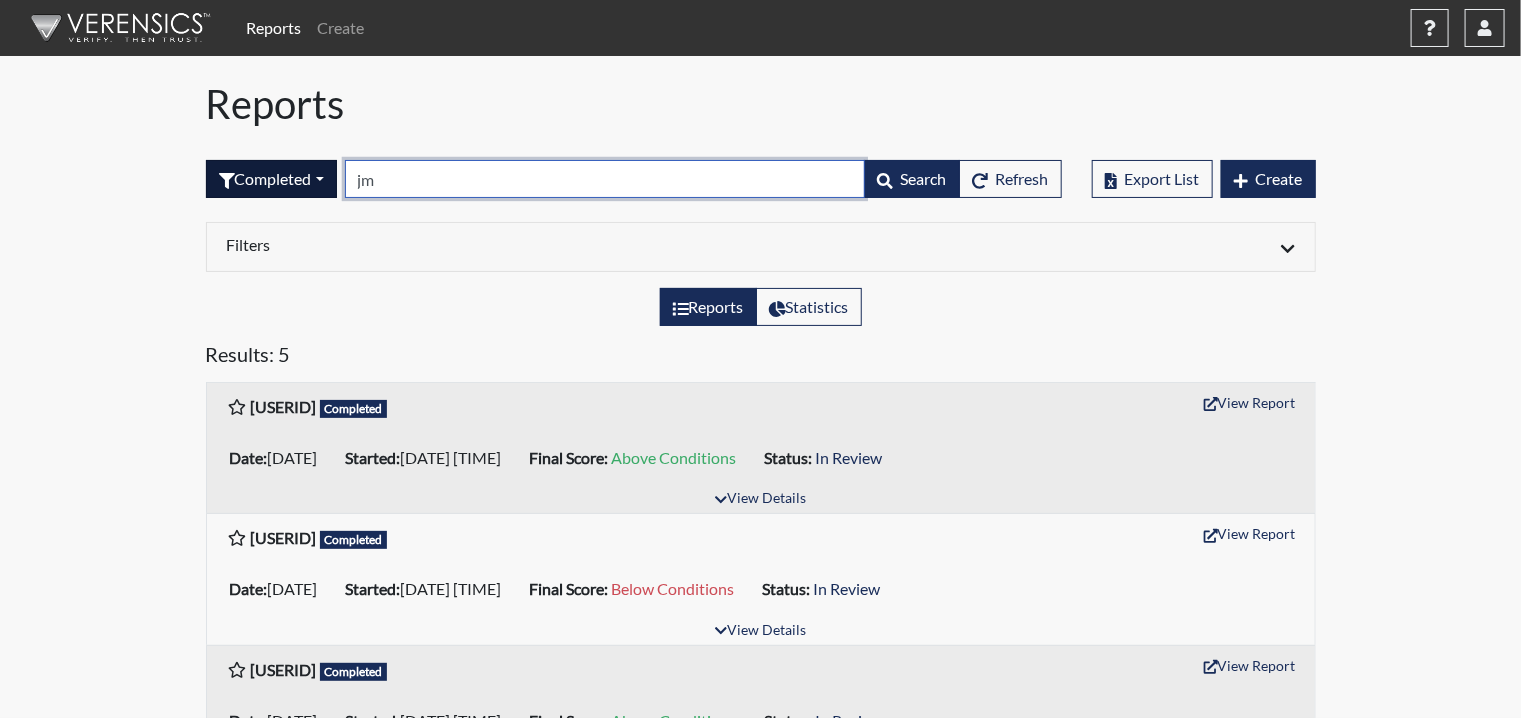 drag, startPoint x: 358, startPoint y: 188, endPoint x: 338, endPoint y: 189, distance: 20.024984 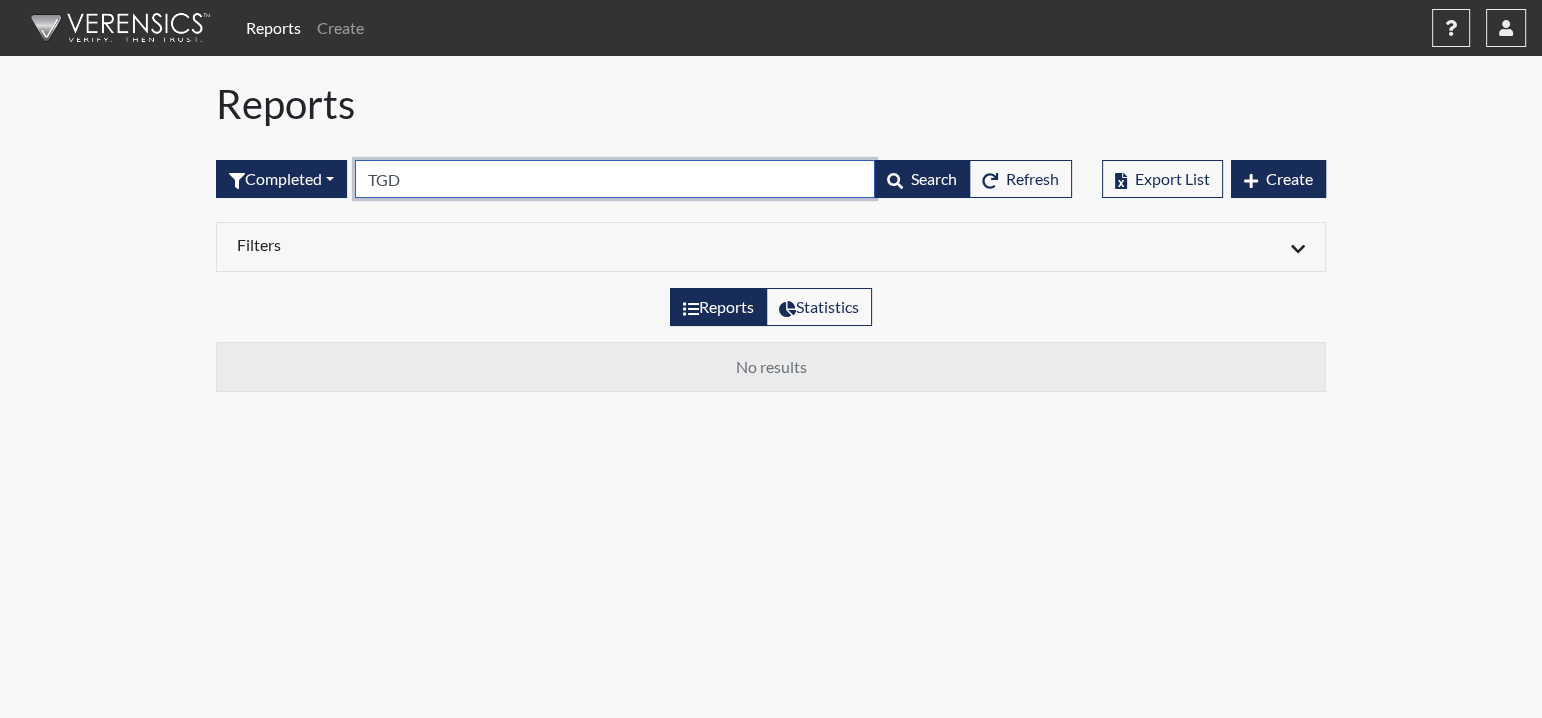 click on "TGD" at bounding box center (615, 179) 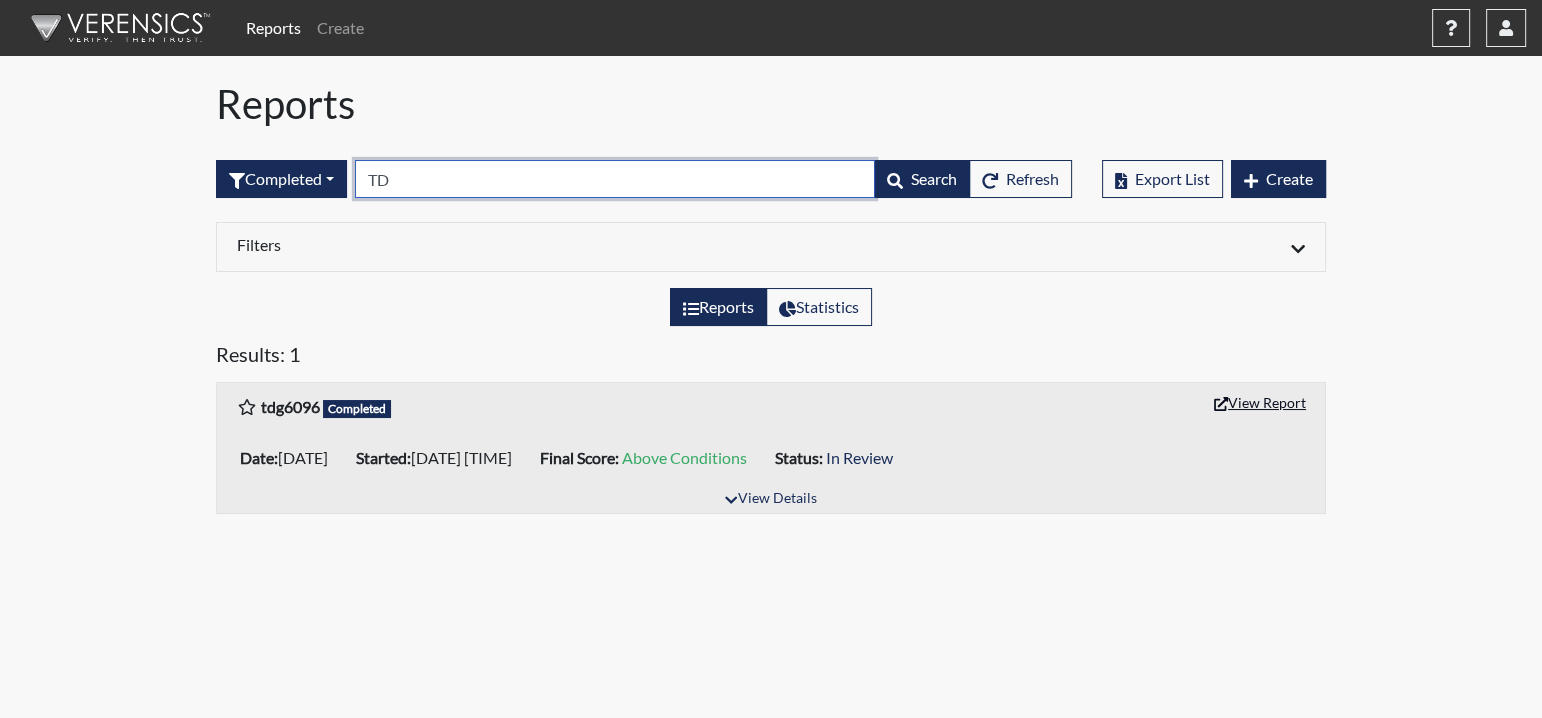 type on "TD" 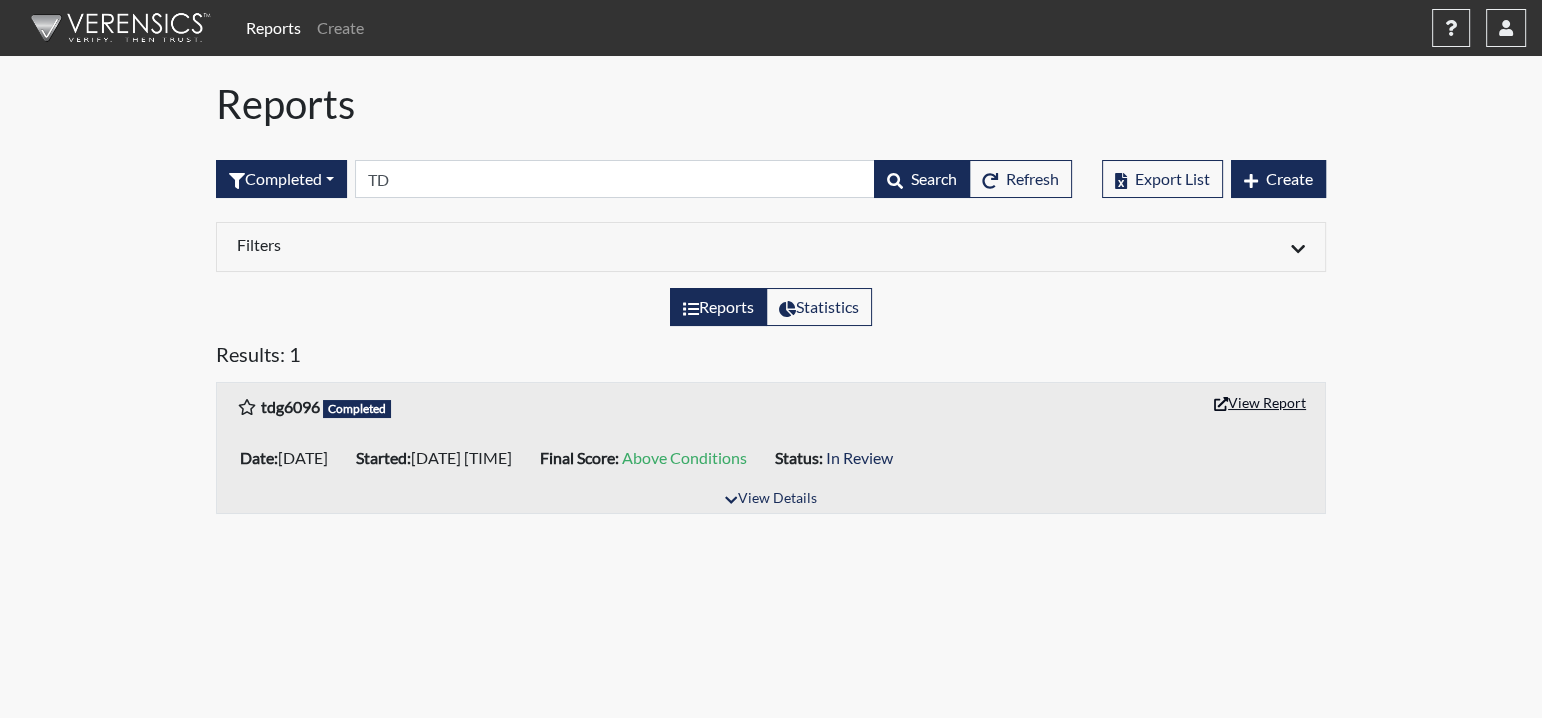click on "View Report" at bounding box center (1260, 402) 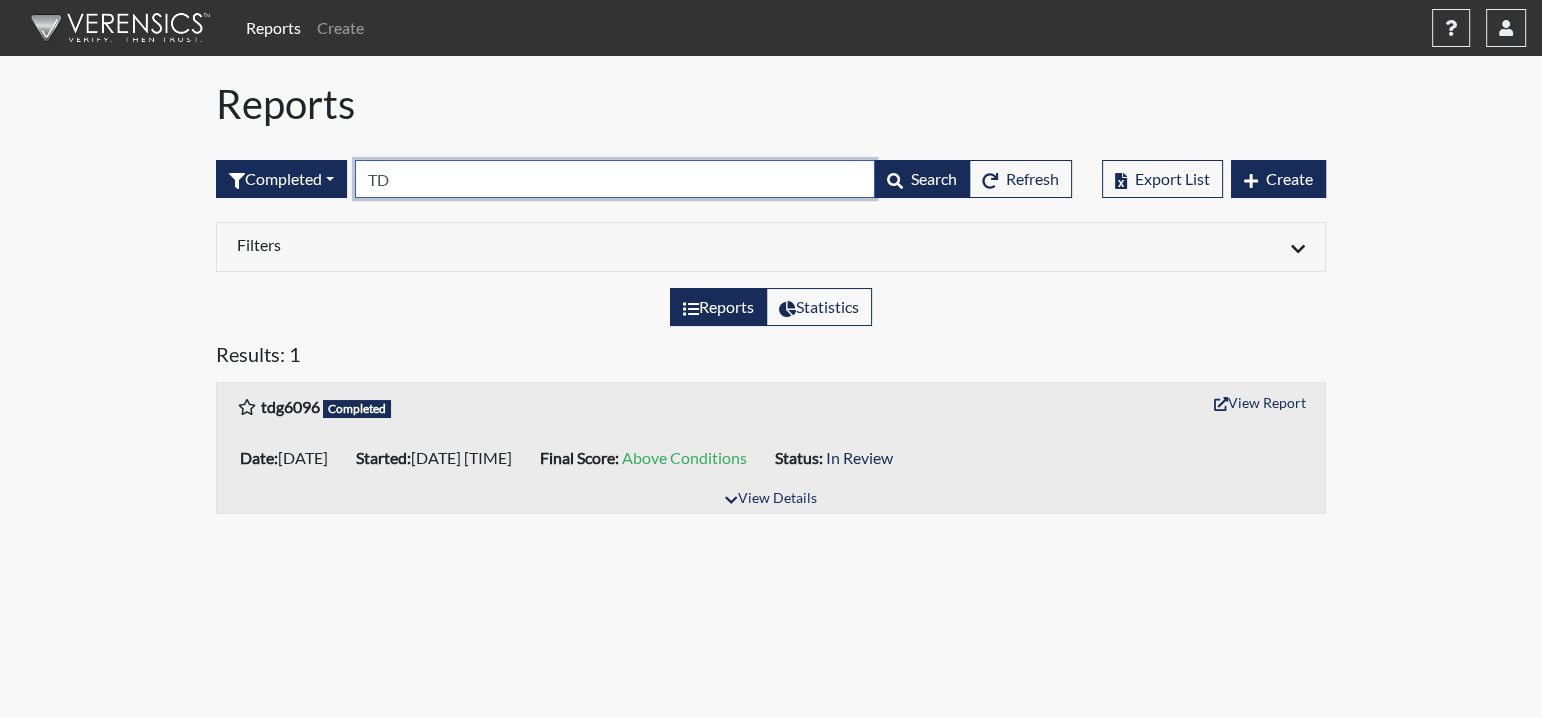 click on "TD" at bounding box center (615, 179) 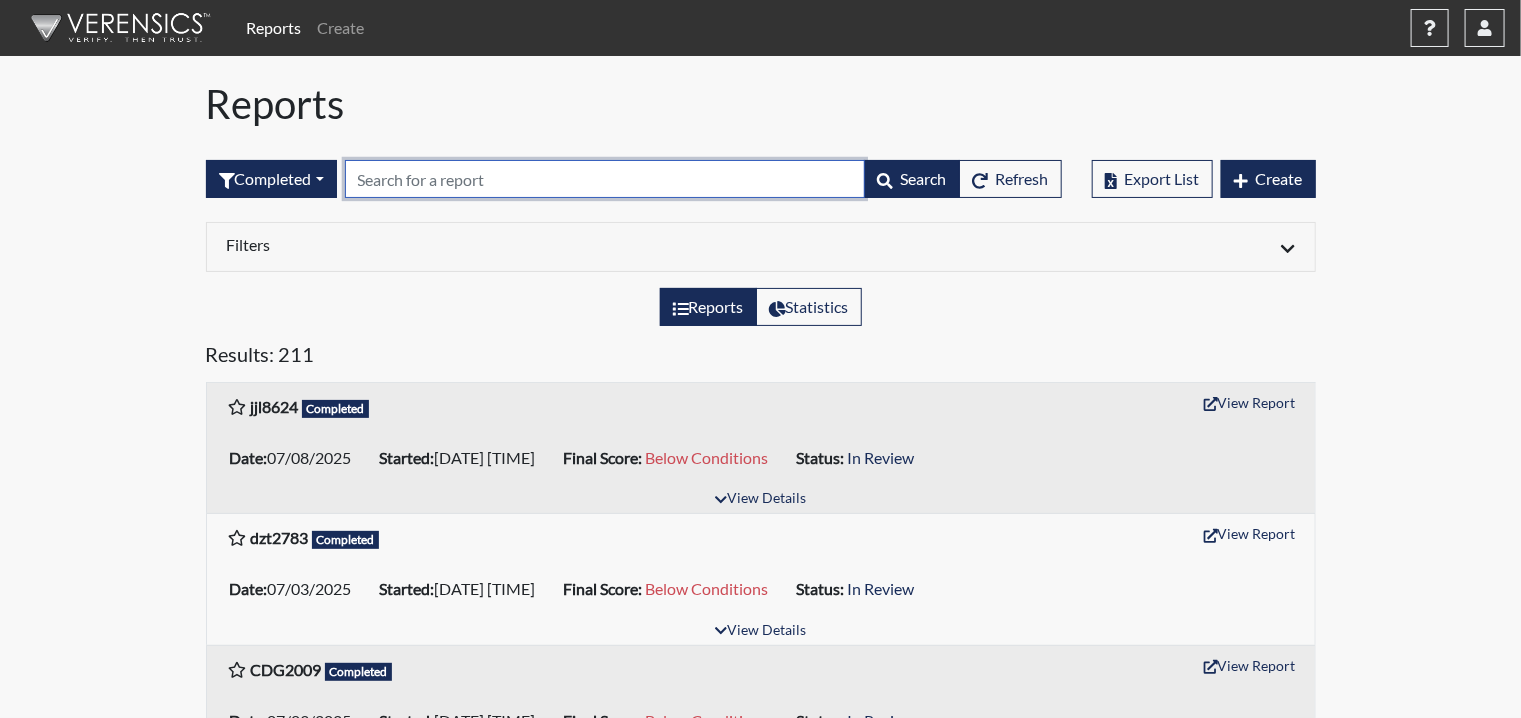 click at bounding box center (605, 179) 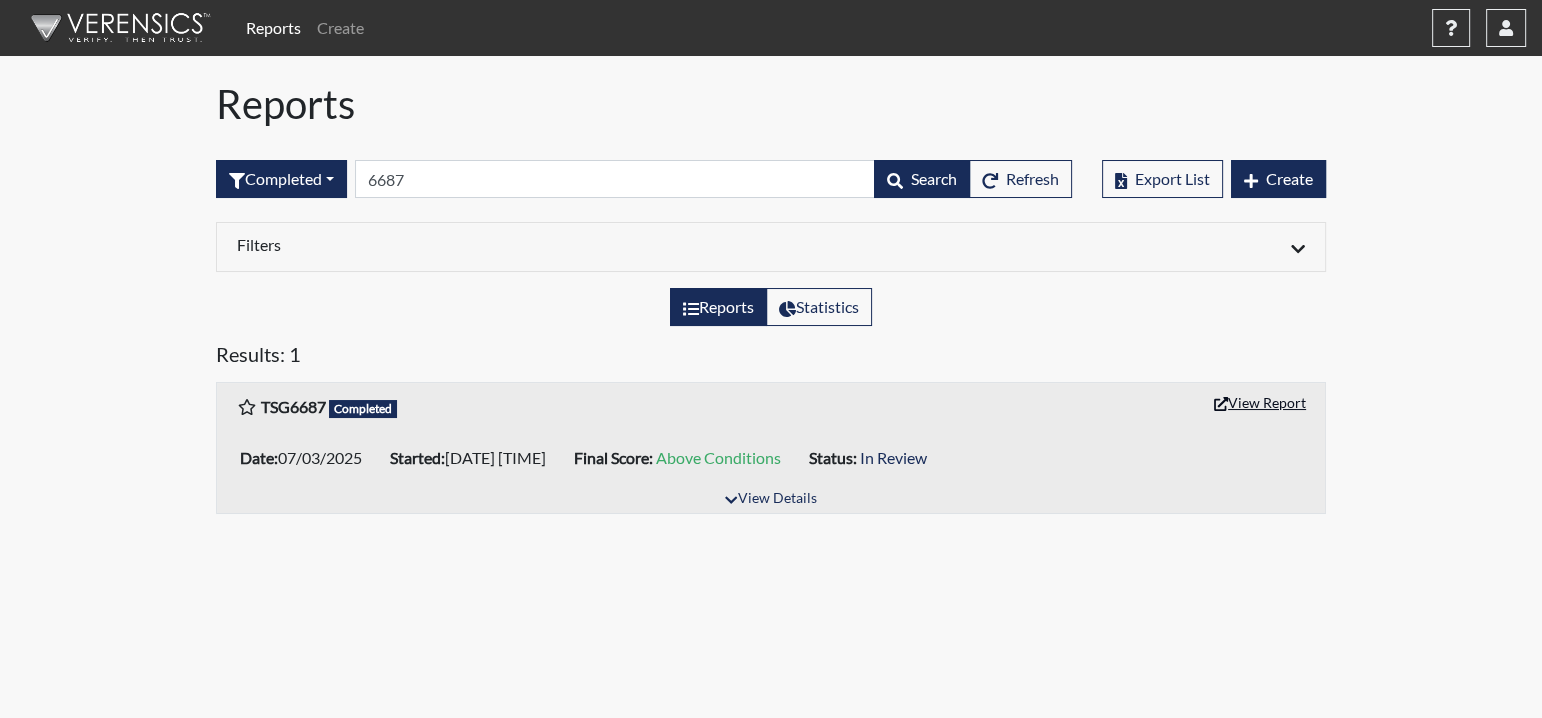click on "View Report" at bounding box center (1260, 402) 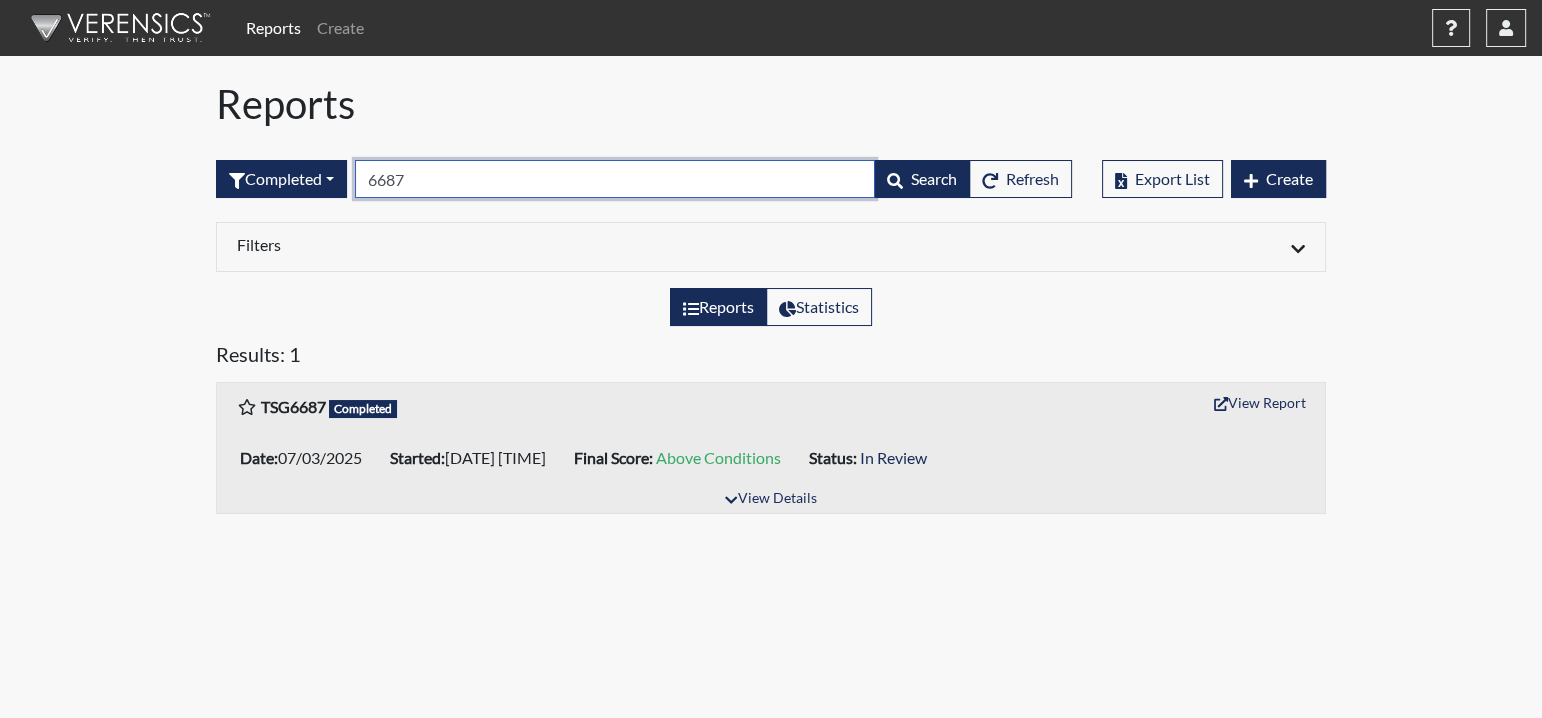 click on "6687" at bounding box center [615, 179] 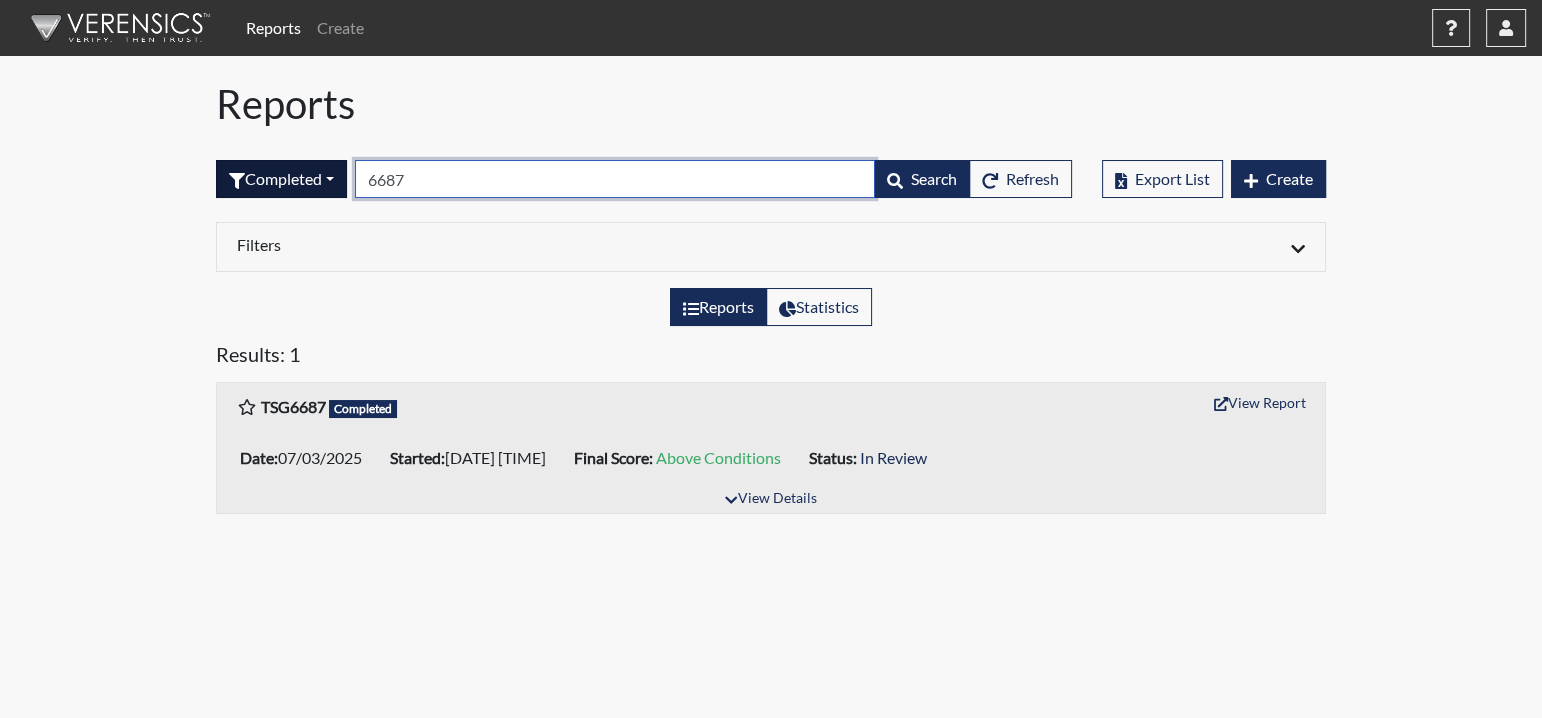 drag, startPoint x: 454, startPoint y: 180, endPoint x: 340, endPoint y: 180, distance: 114 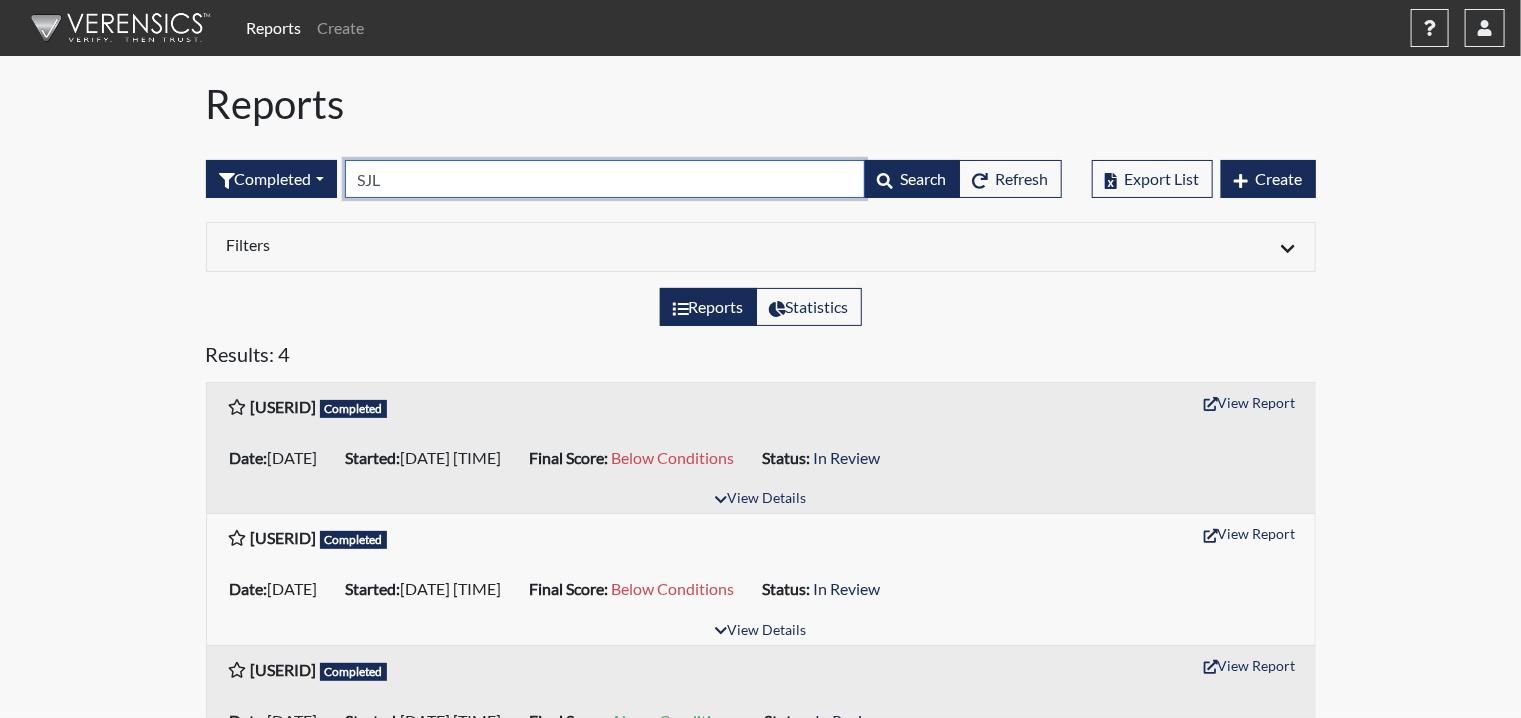 type on "SJL" 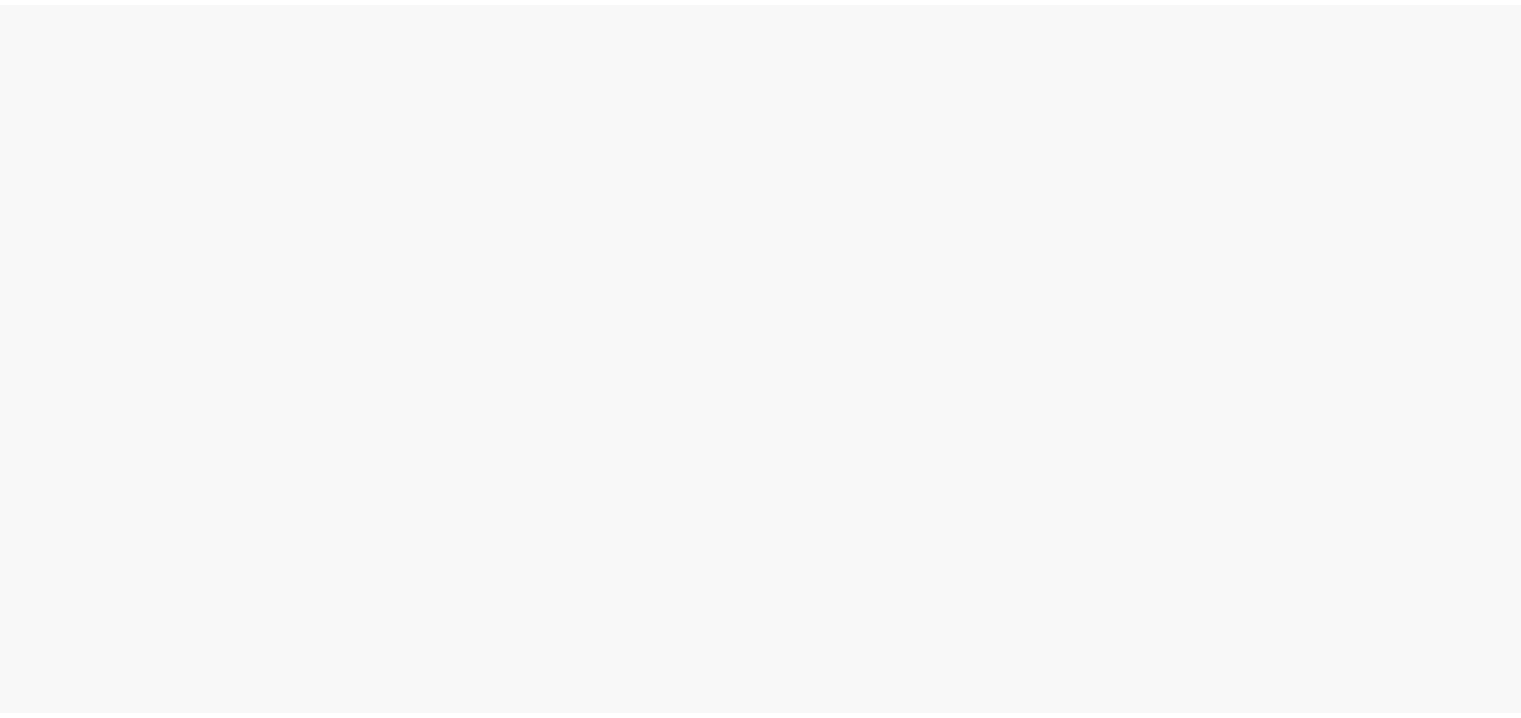 scroll, scrollTop: 0, scrollLeft: 0, axis: both 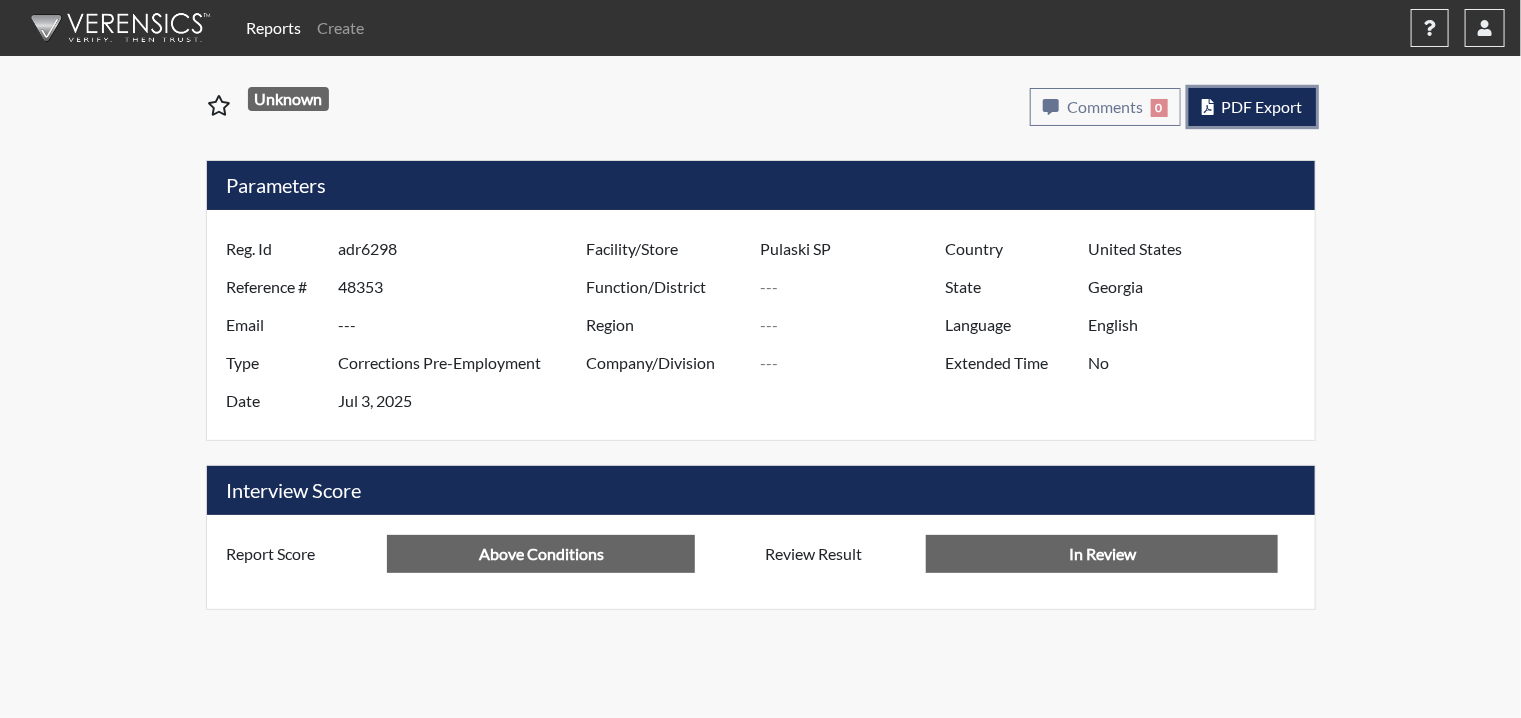 click on "PDF Export" at bounding box center [1262, 106] 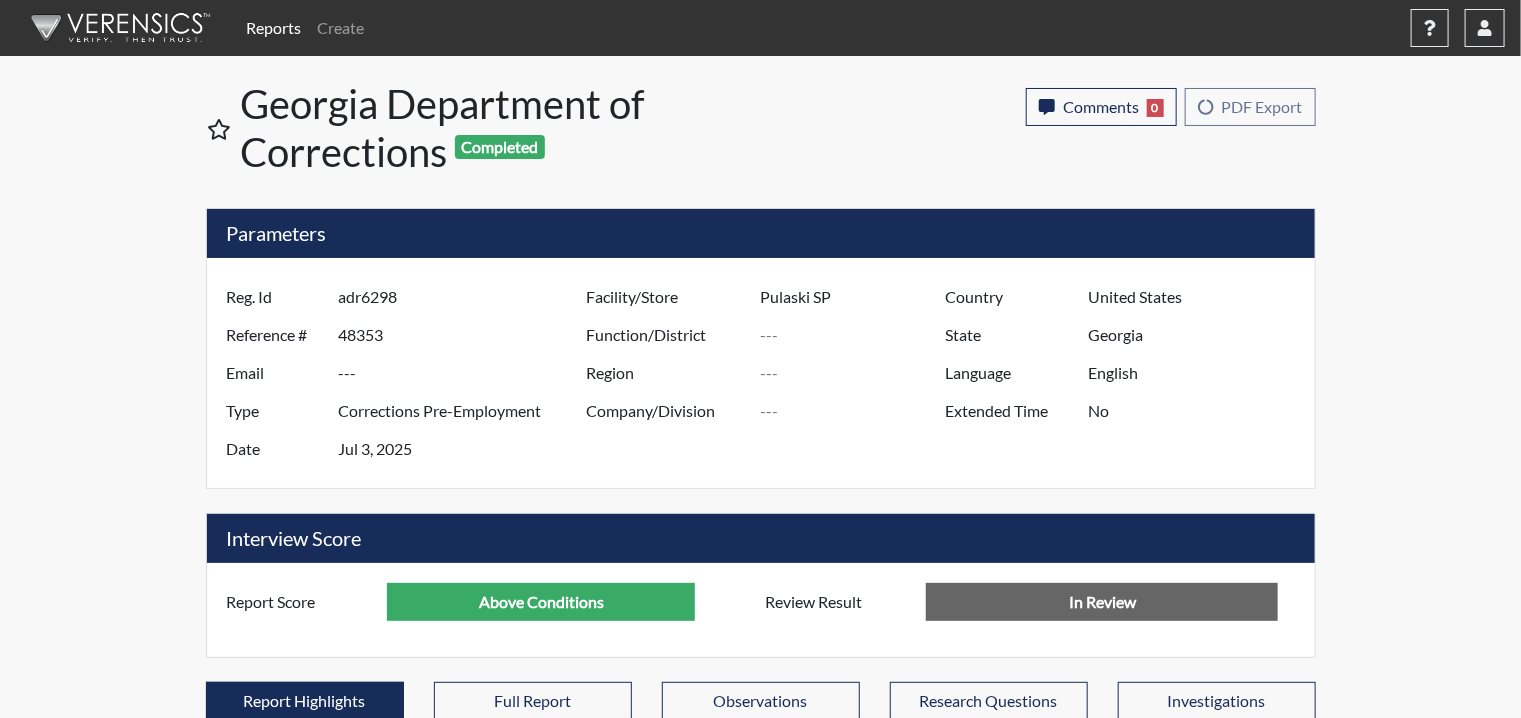 scroll, scrollTop: 999668, scrollLeft: 999168, axis: both 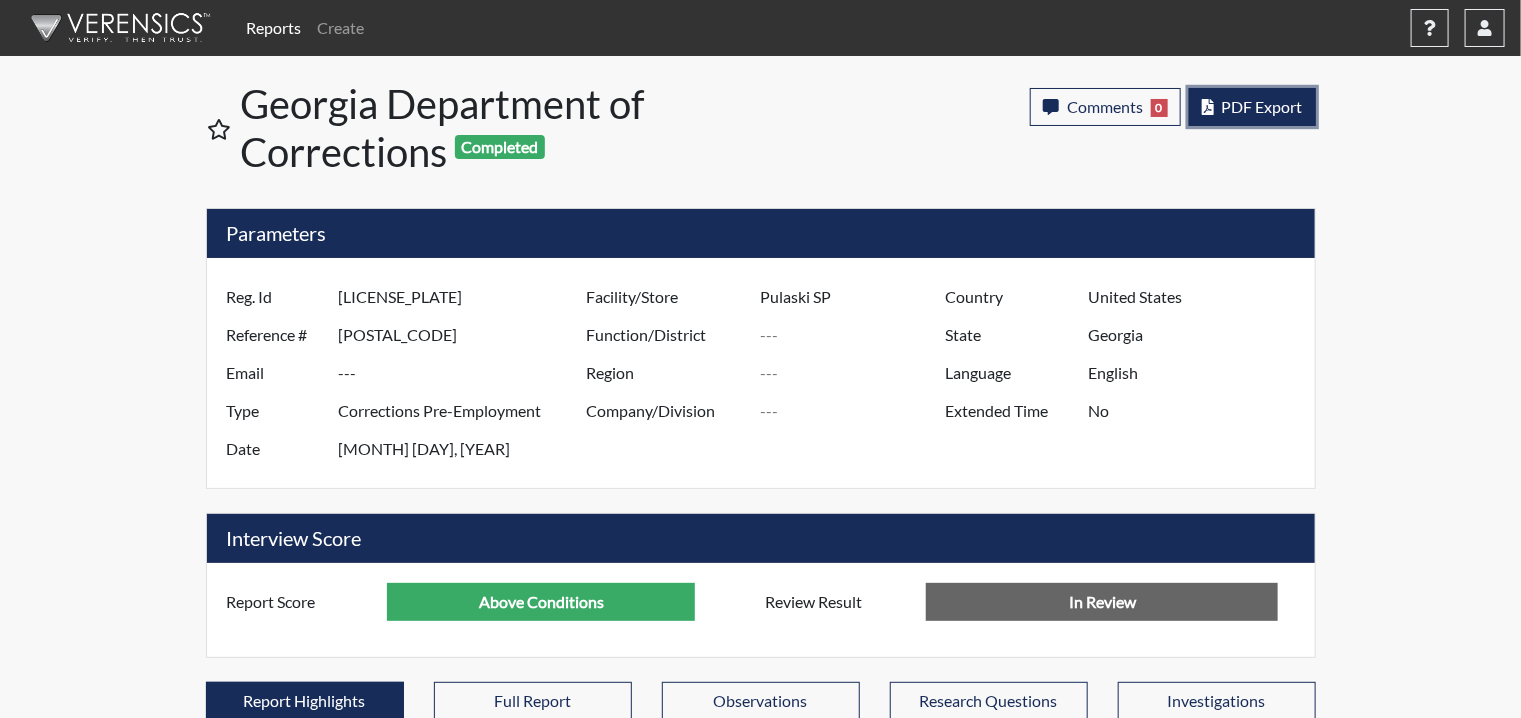 click on "PDF Export" at bounding box center [1262, 106] 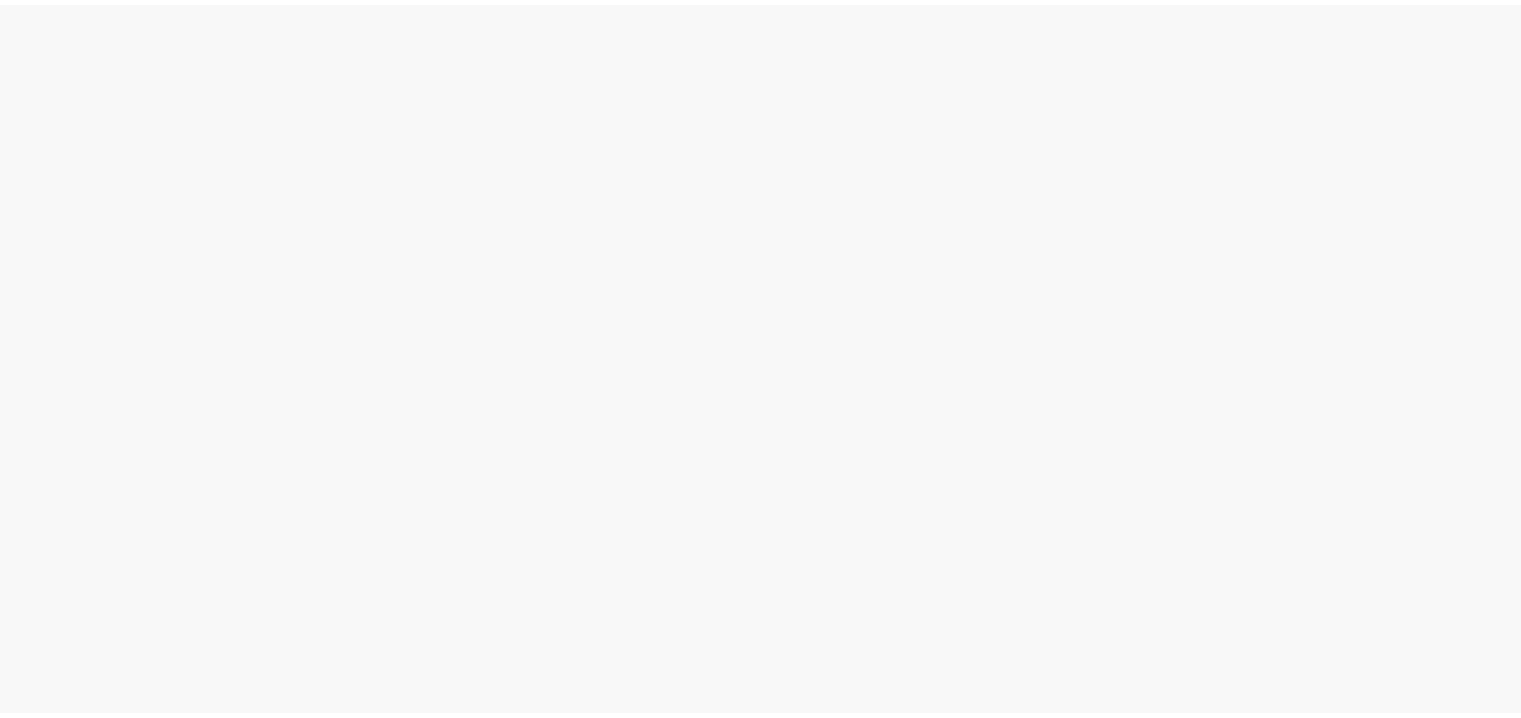 scroll, scrollTop: 0, scrollLeft: 0, axis: both 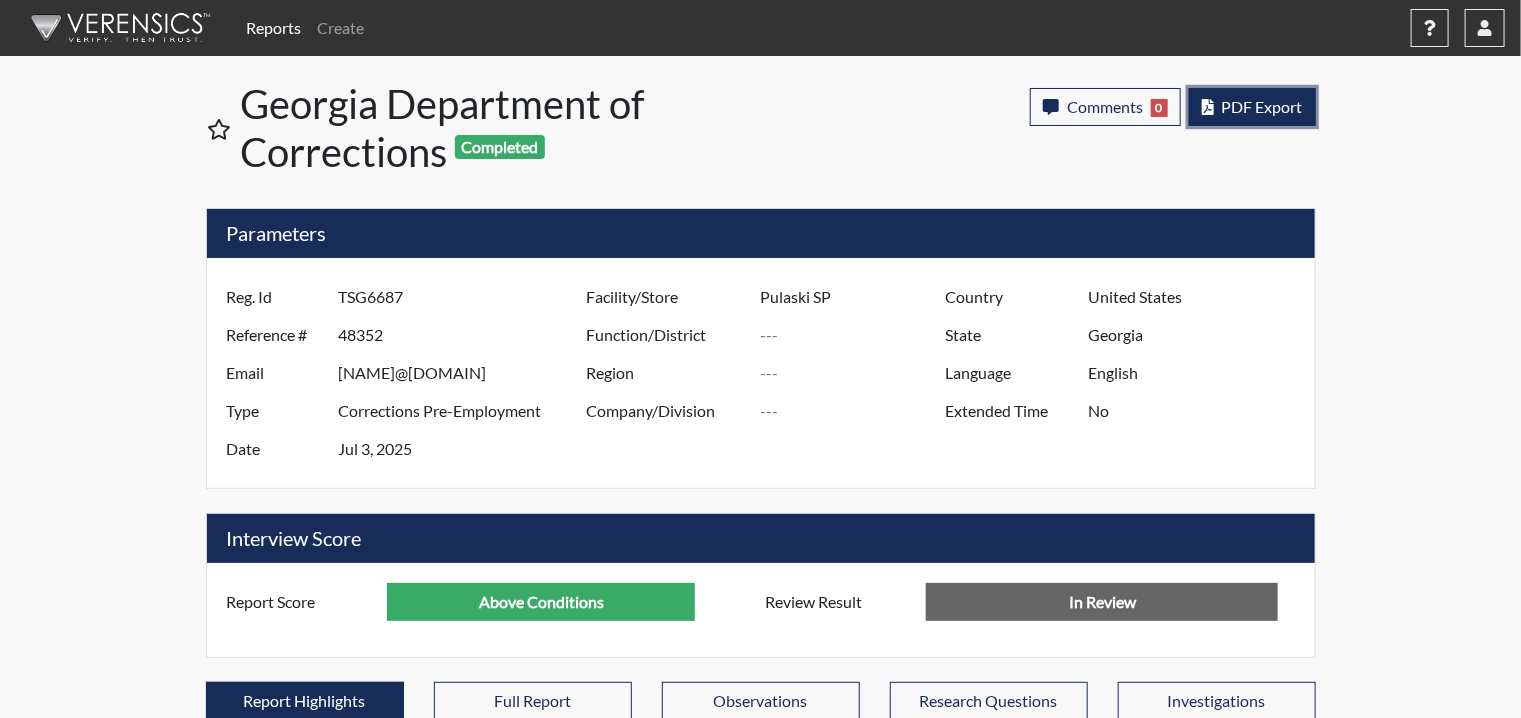click on "PDF Export" at bounding box center [1262, 106] 